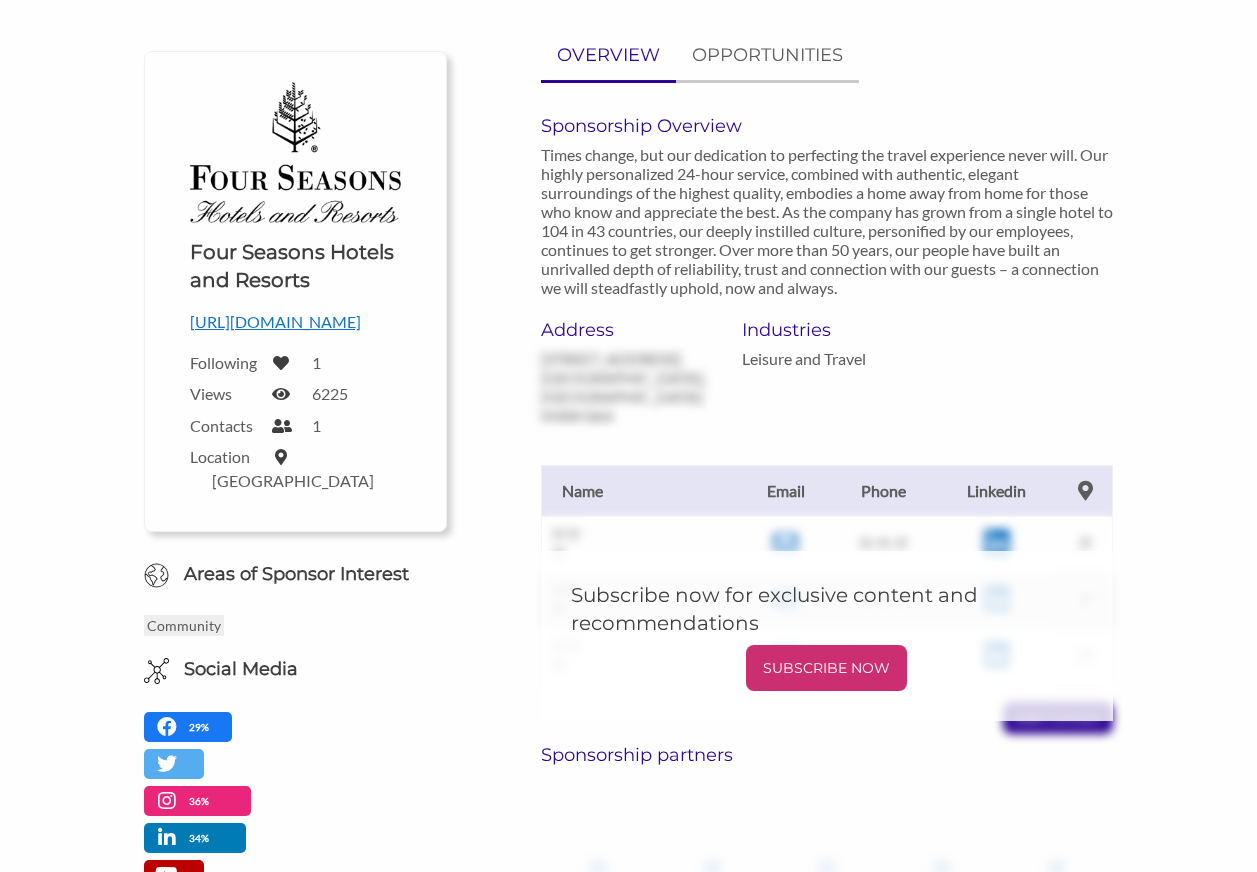 scroll, scrollTop: 200, scrollLeft: 0, axis: vertical 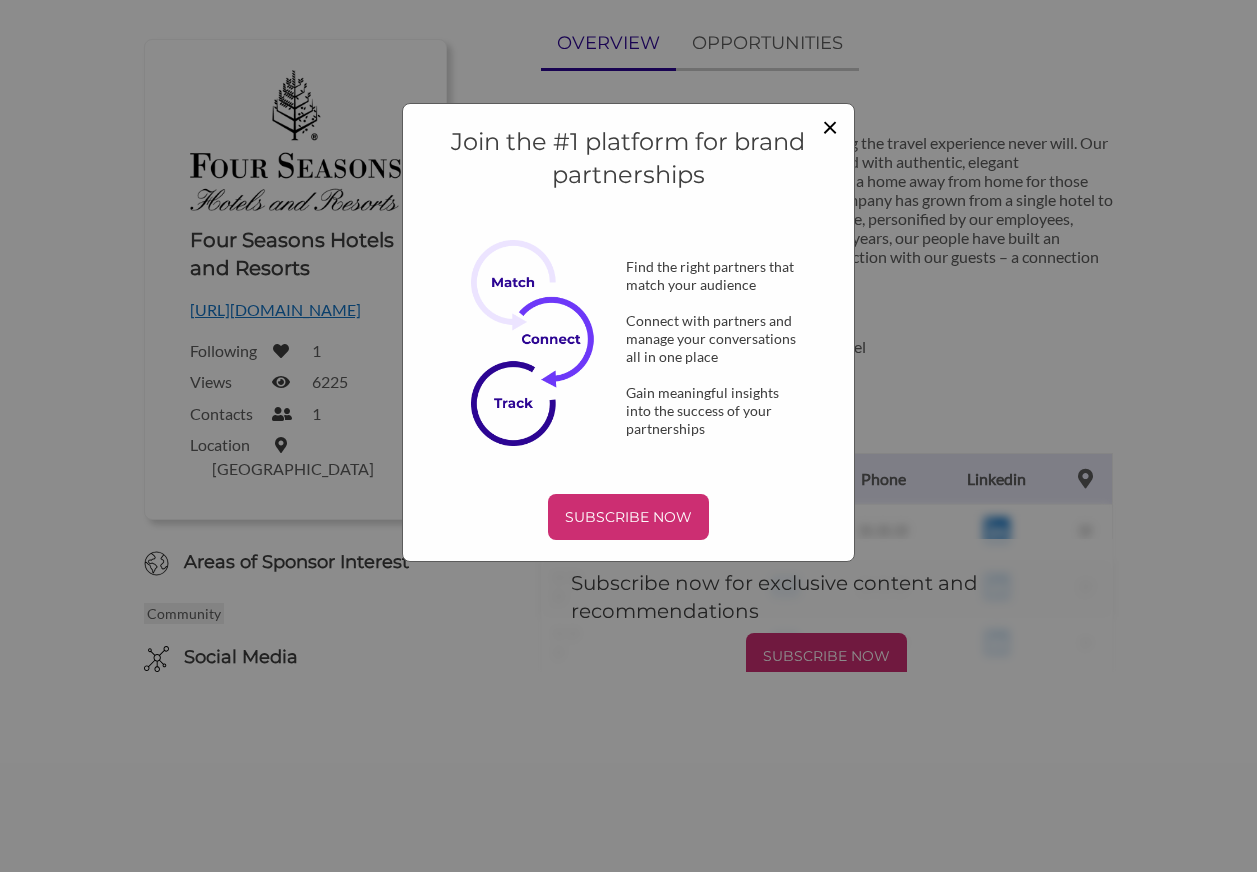 click on "×" at bounding box center (830, 126) 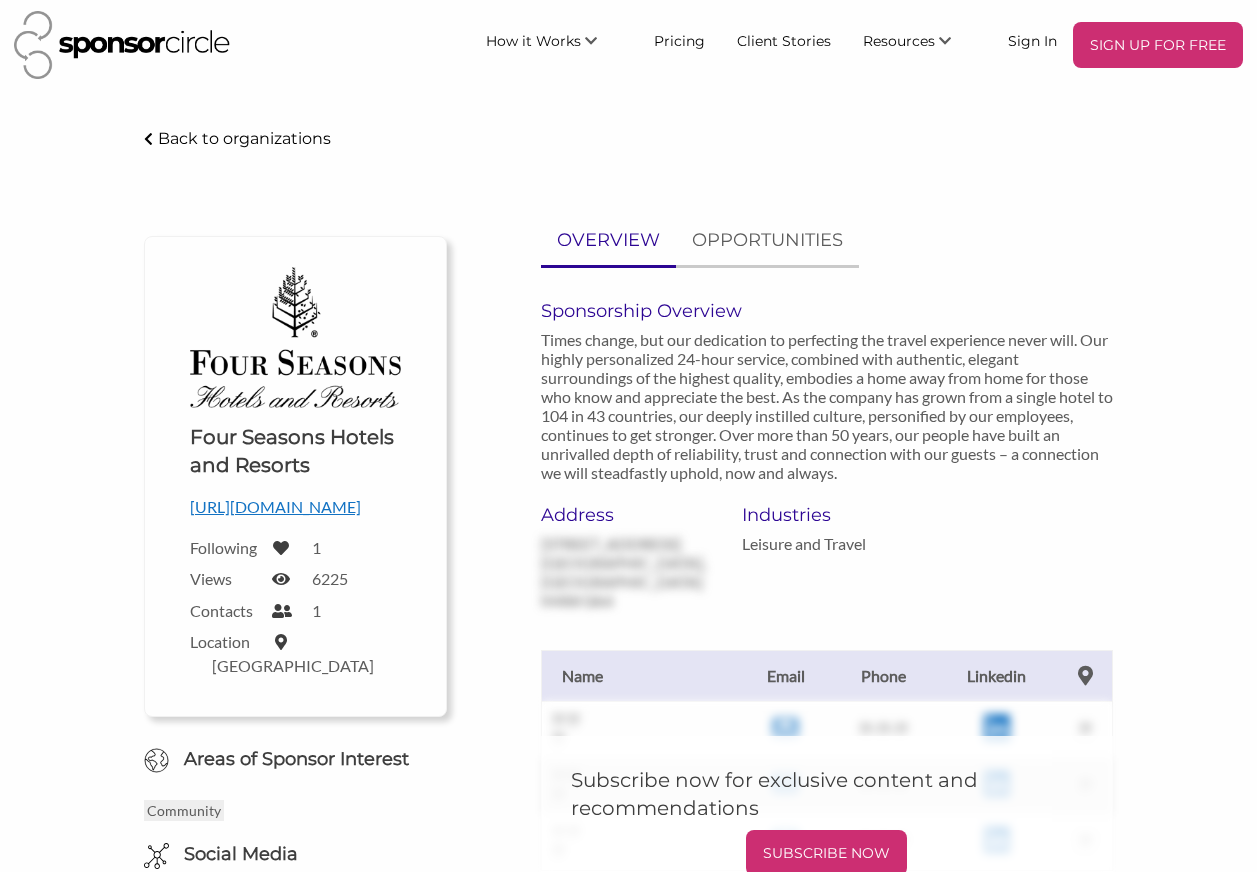 scroll, scrollTop: 0, scrollLeft: 0, axis: both 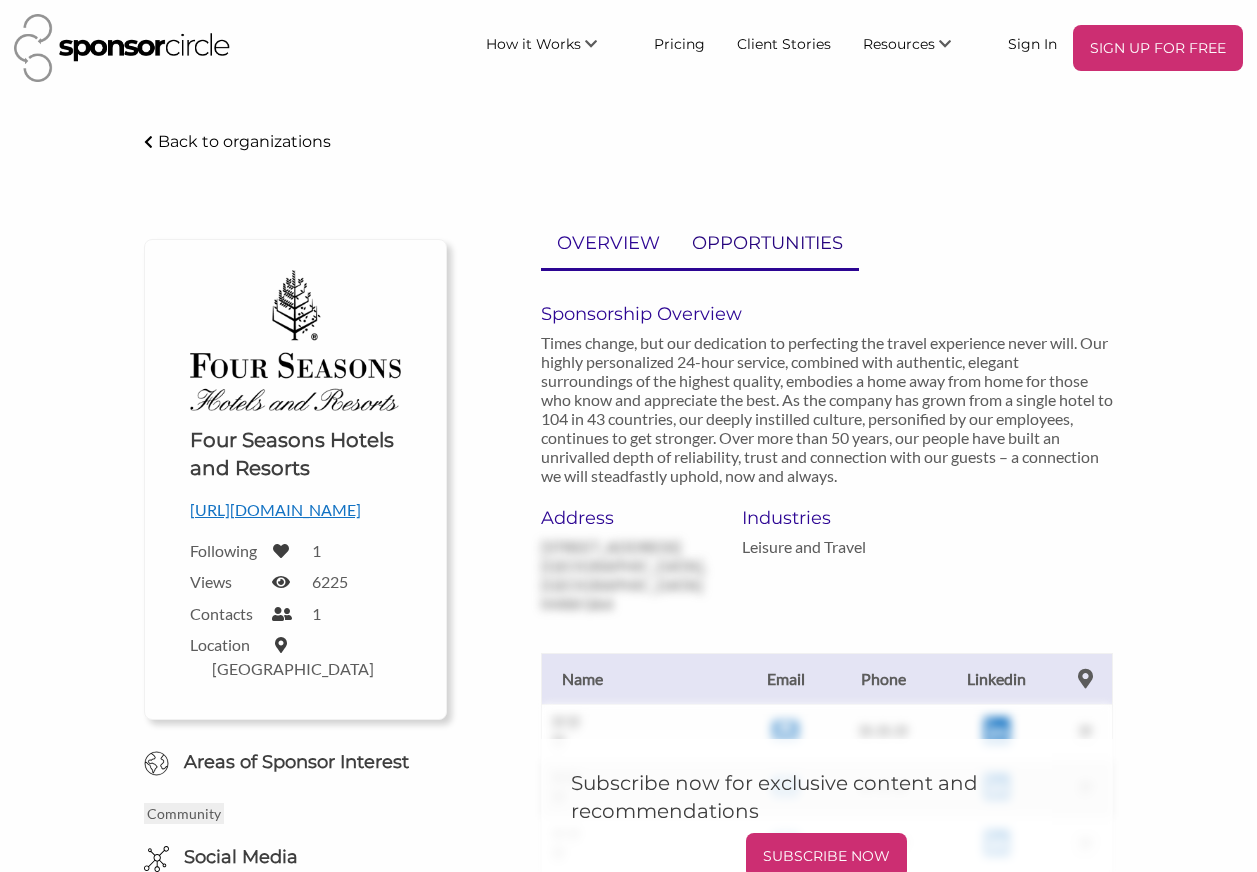 click on "OPPORTUNITIES" at bounding box center [767, 243] 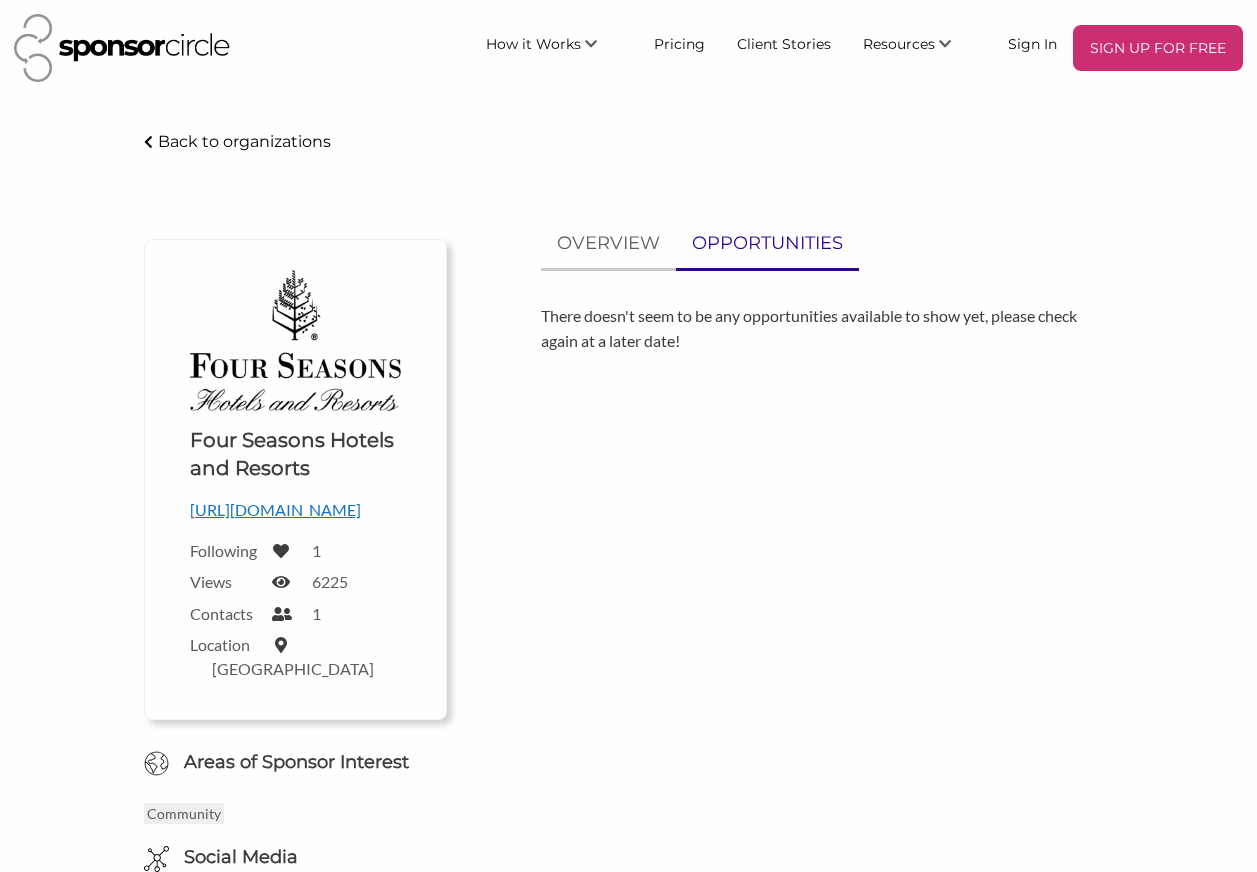 click at bounding box center [122, 48] 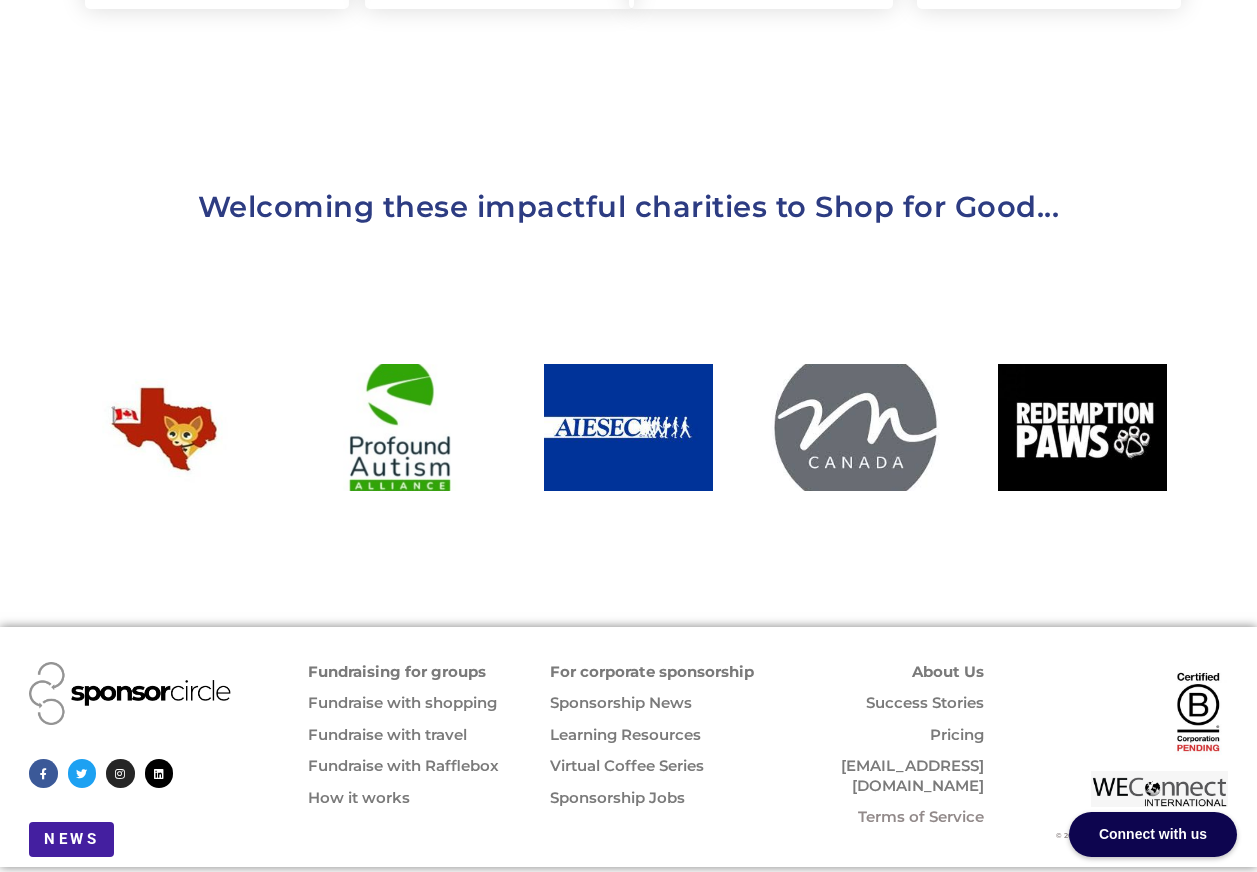 scroll, scrollTop: 2109, scrollLeft: 0, axis: vertical 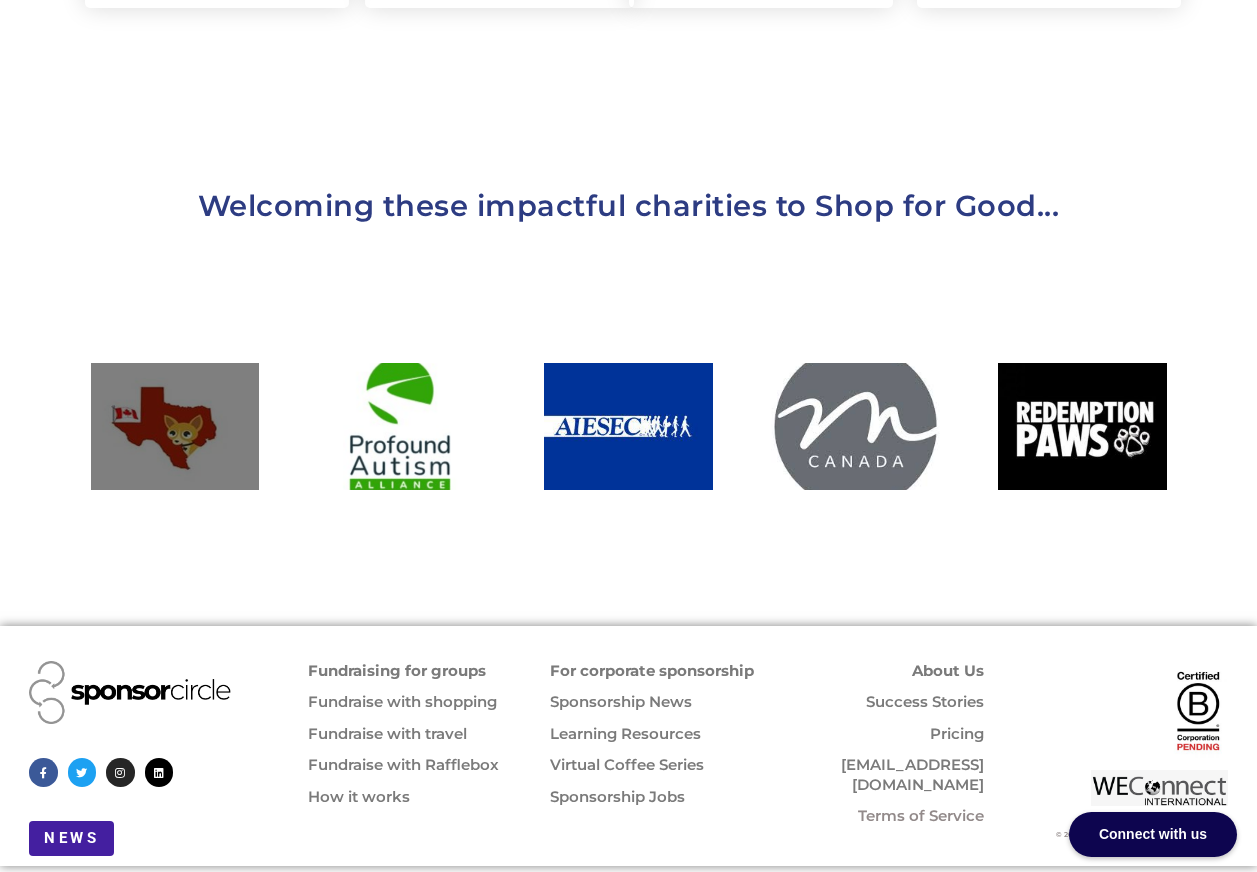 click at bounding box center (175, 426) 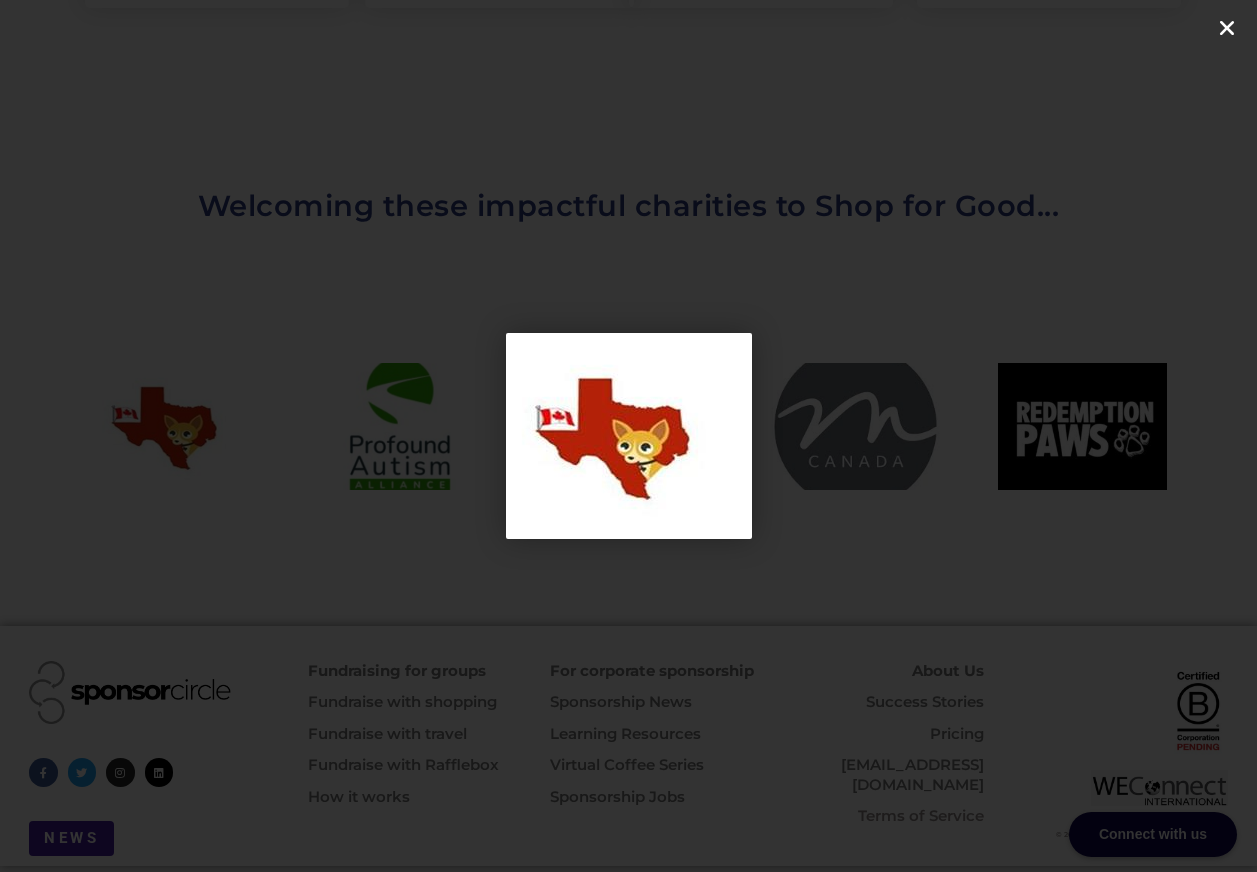 click at bounding box center (1227, 28) 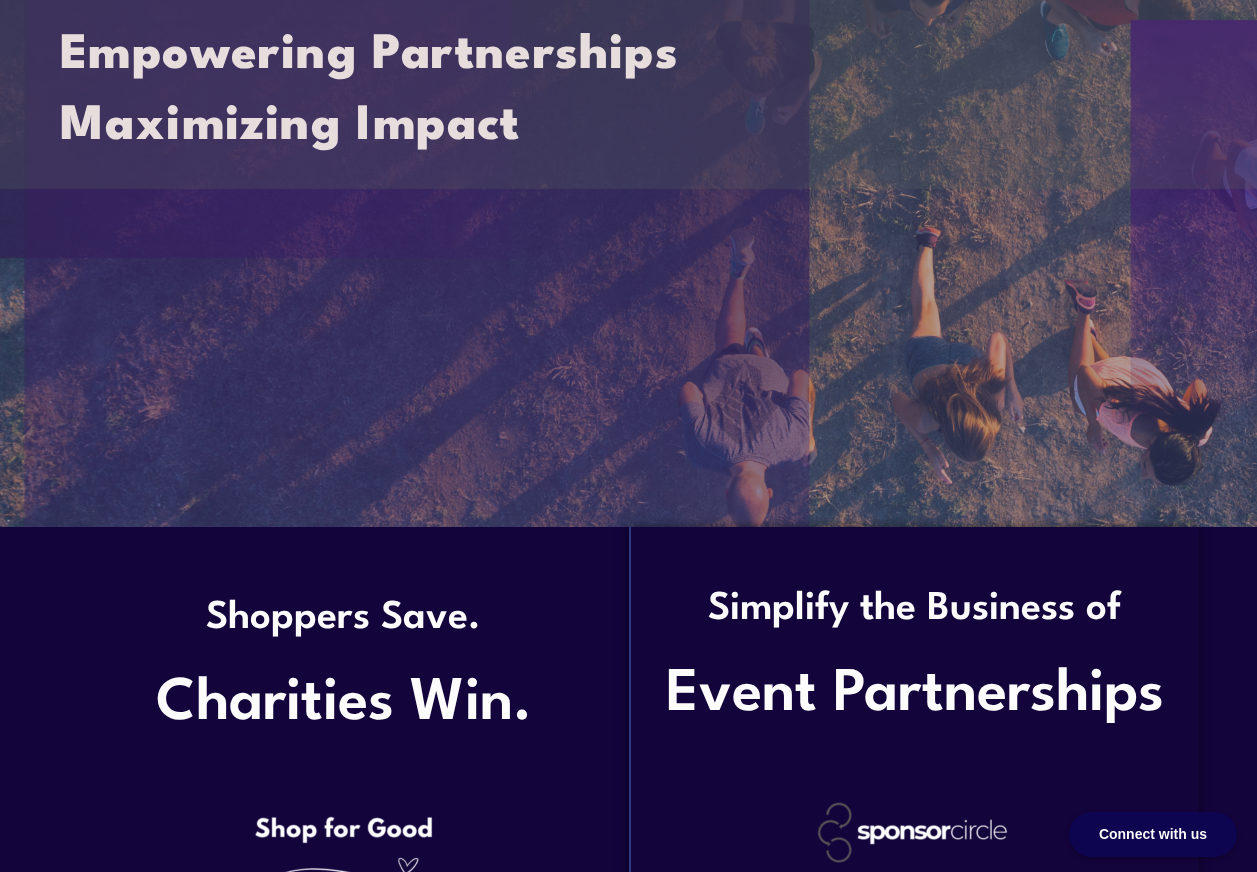 scroll, scrollTop: 0, scrollLeft: 0, axis: both 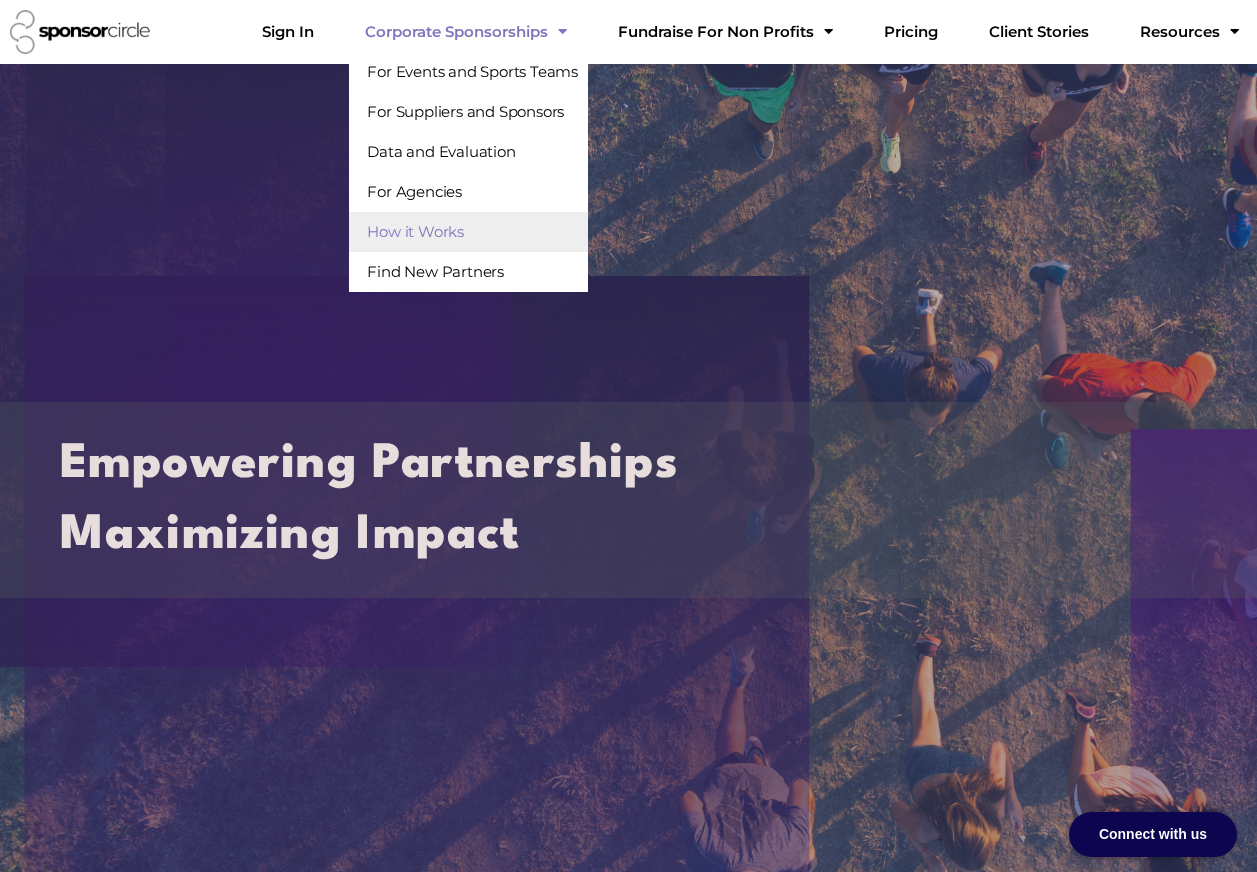click on "How it Works" 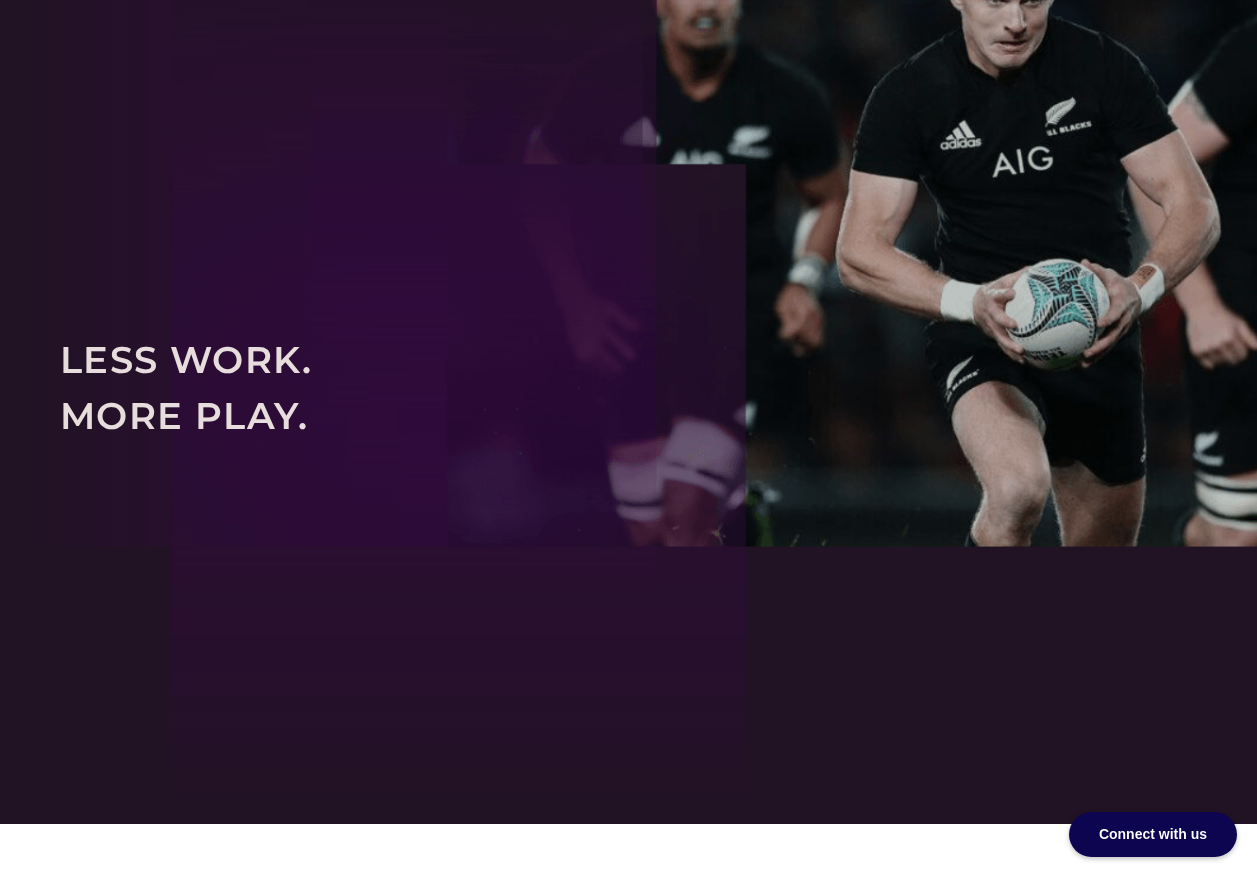 scroll, scrollTop: 0, scrollLeft: 0, axis: both 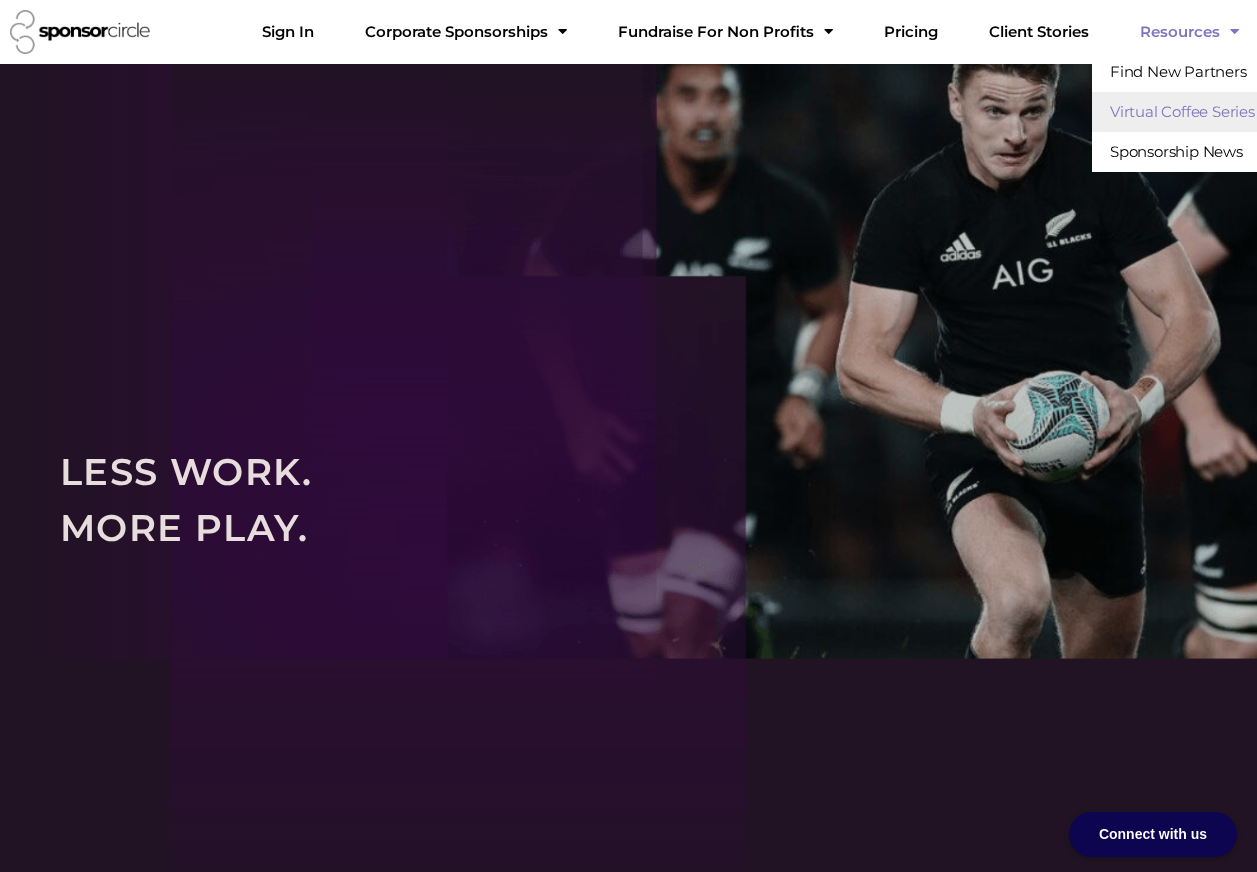 click on "Virtual Coffee Series" 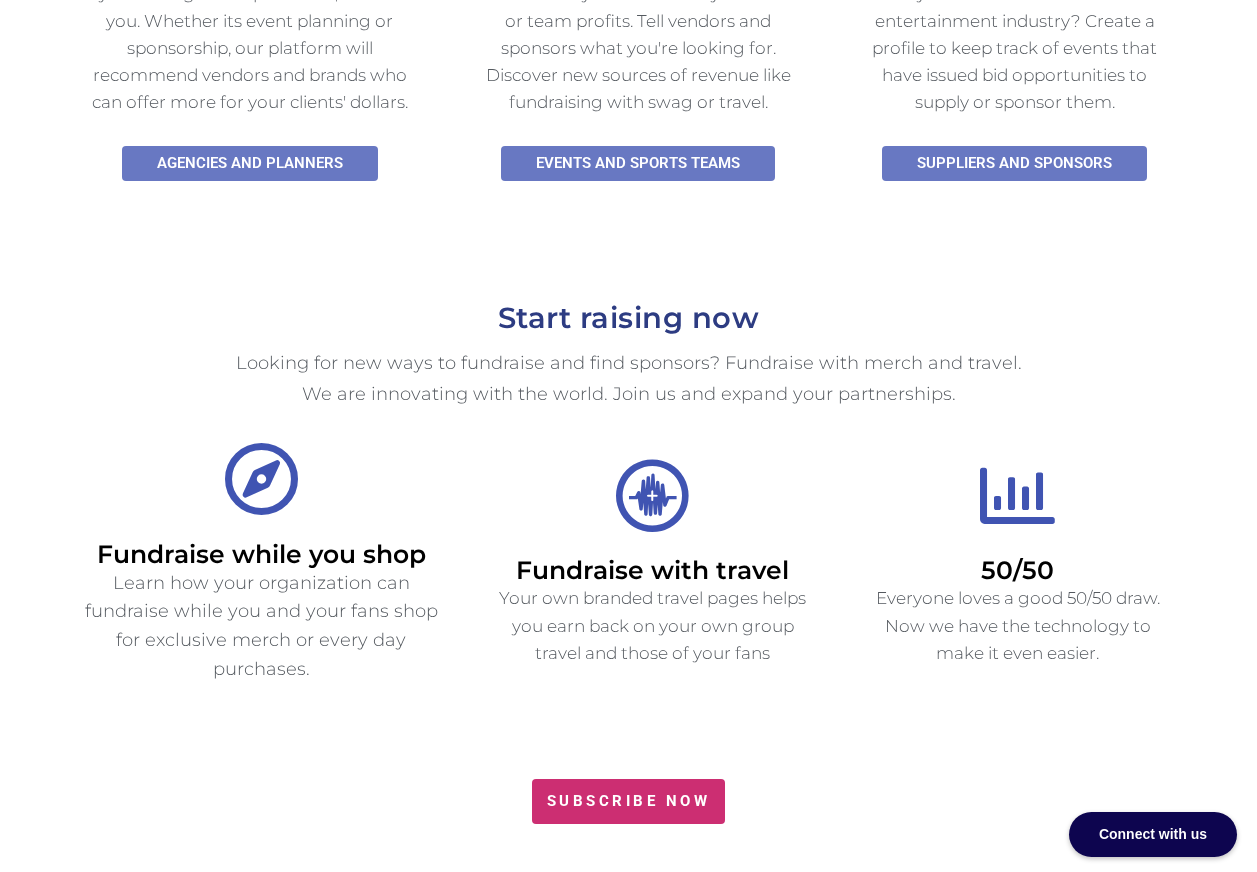 scroll, scrollTop: 1008, scrollLeft: 0, axis: vertical 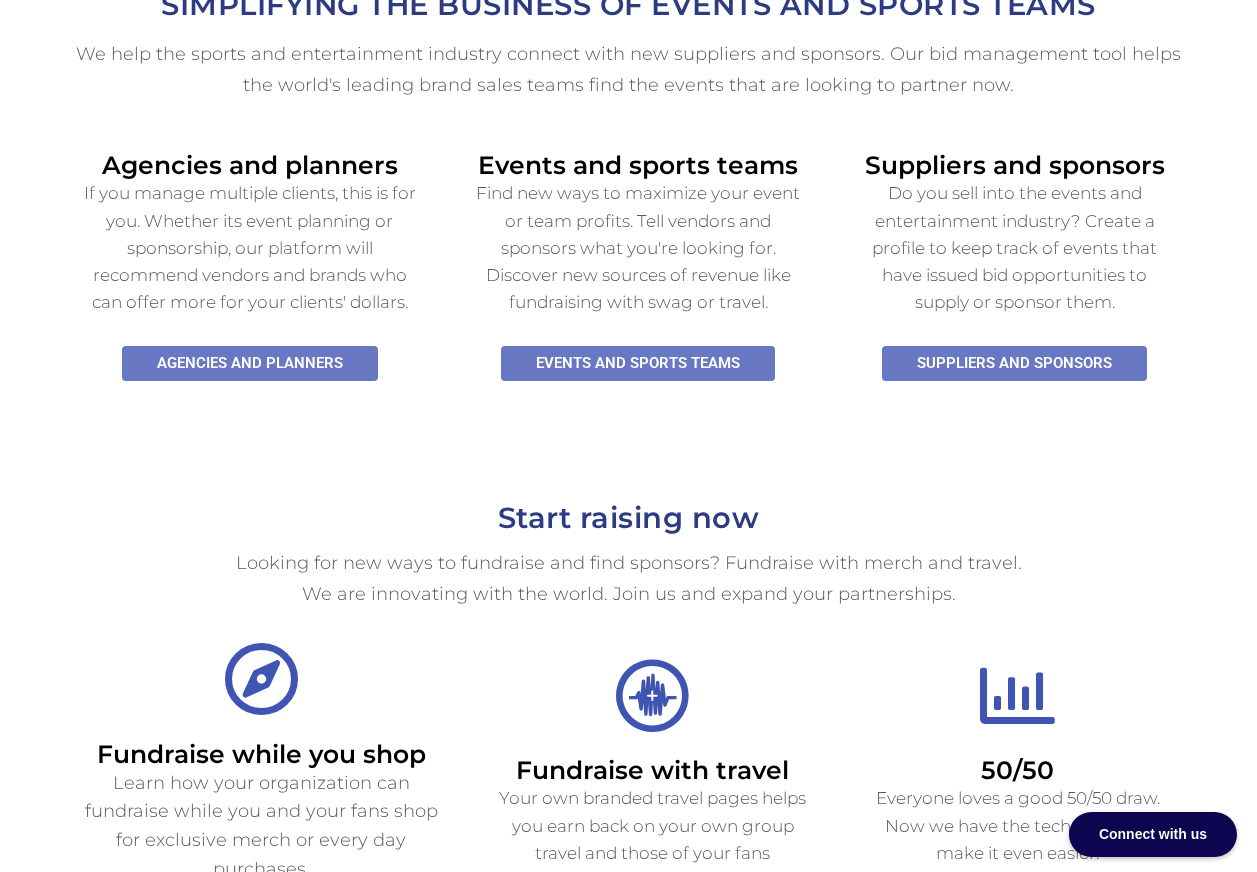 click on "Fundraise while you shop" at bounding box center (261, 754) 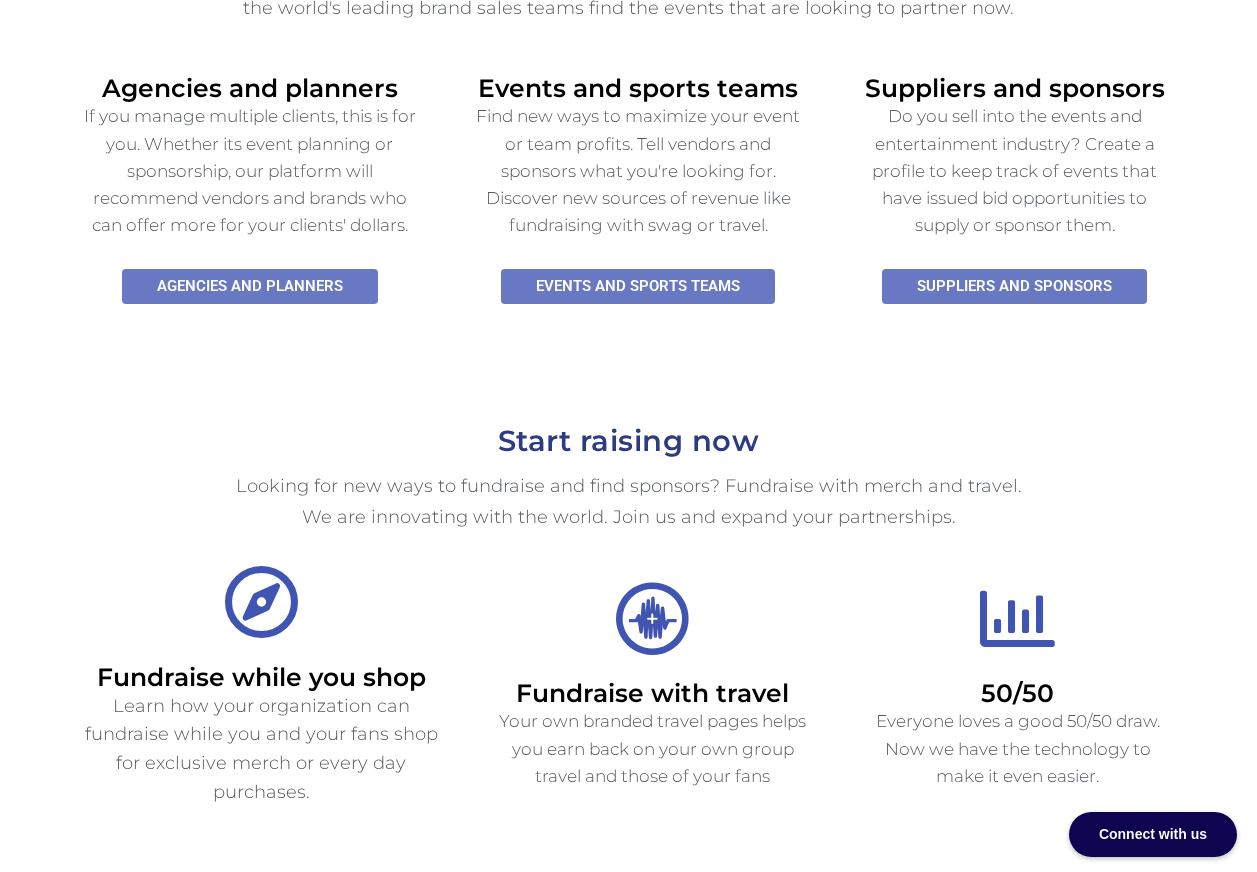 scroll, scrollTop: 1308, scrollLeft: 0, axis: vertical 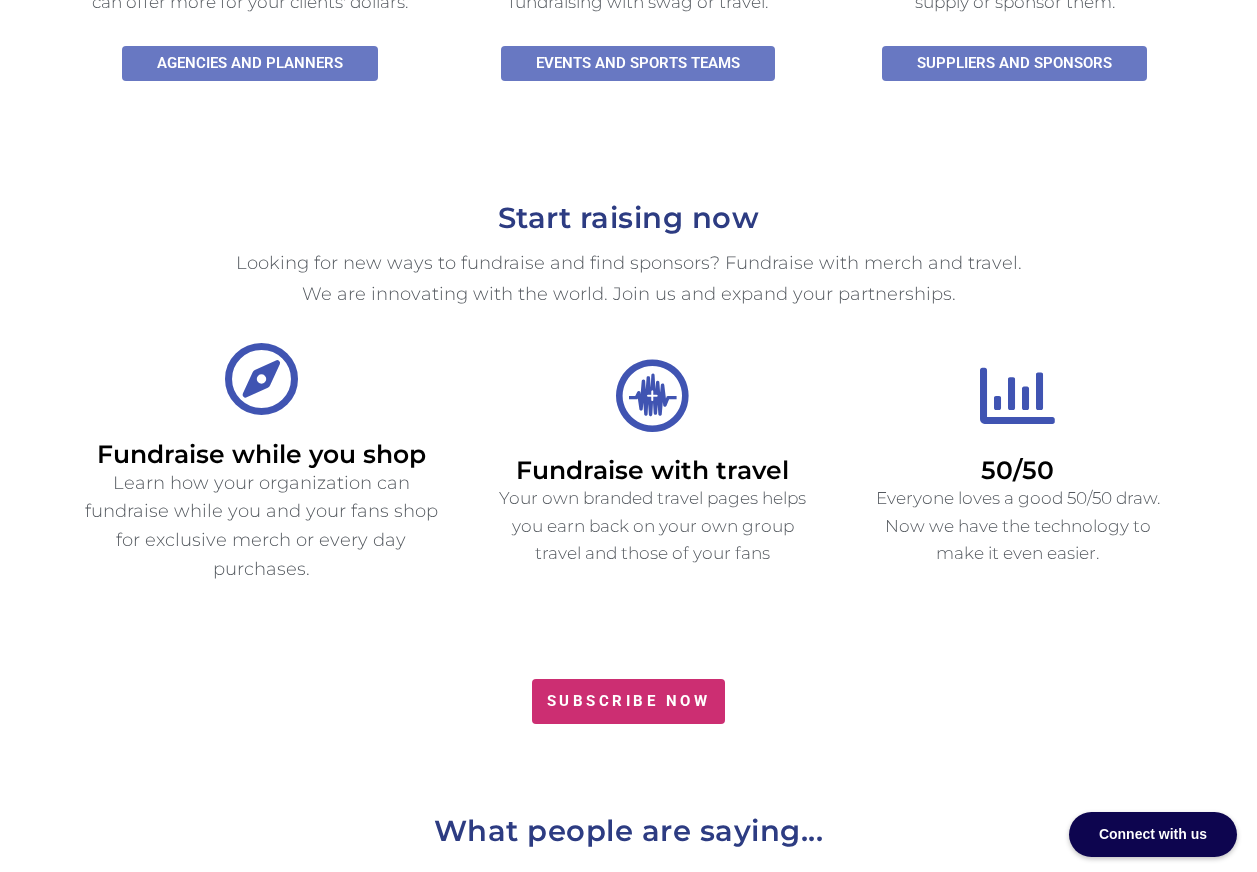 click on "Fundraise with travel" at bounding box center (652, 470) 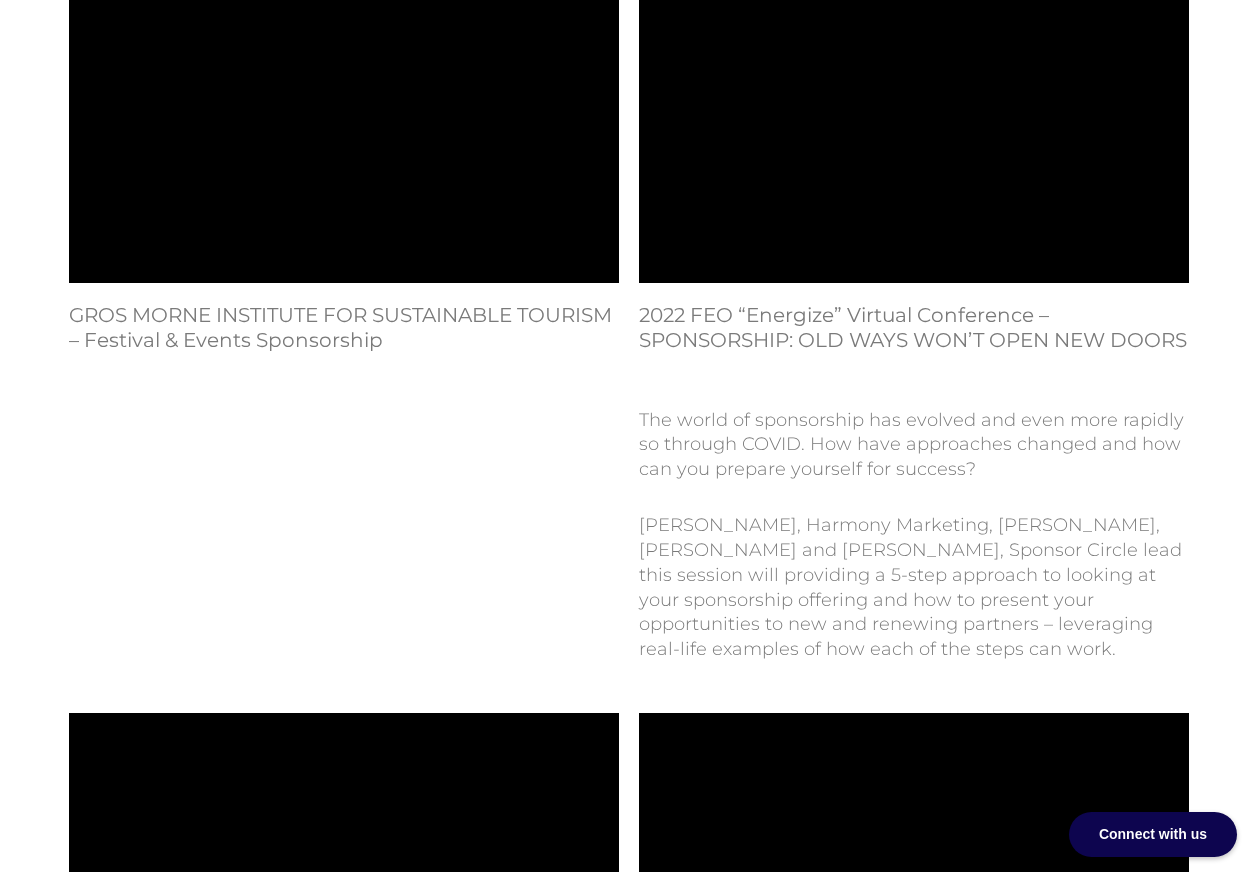 scroll, scrollTop: 3900, scrollLeft: 0, axis: vertical 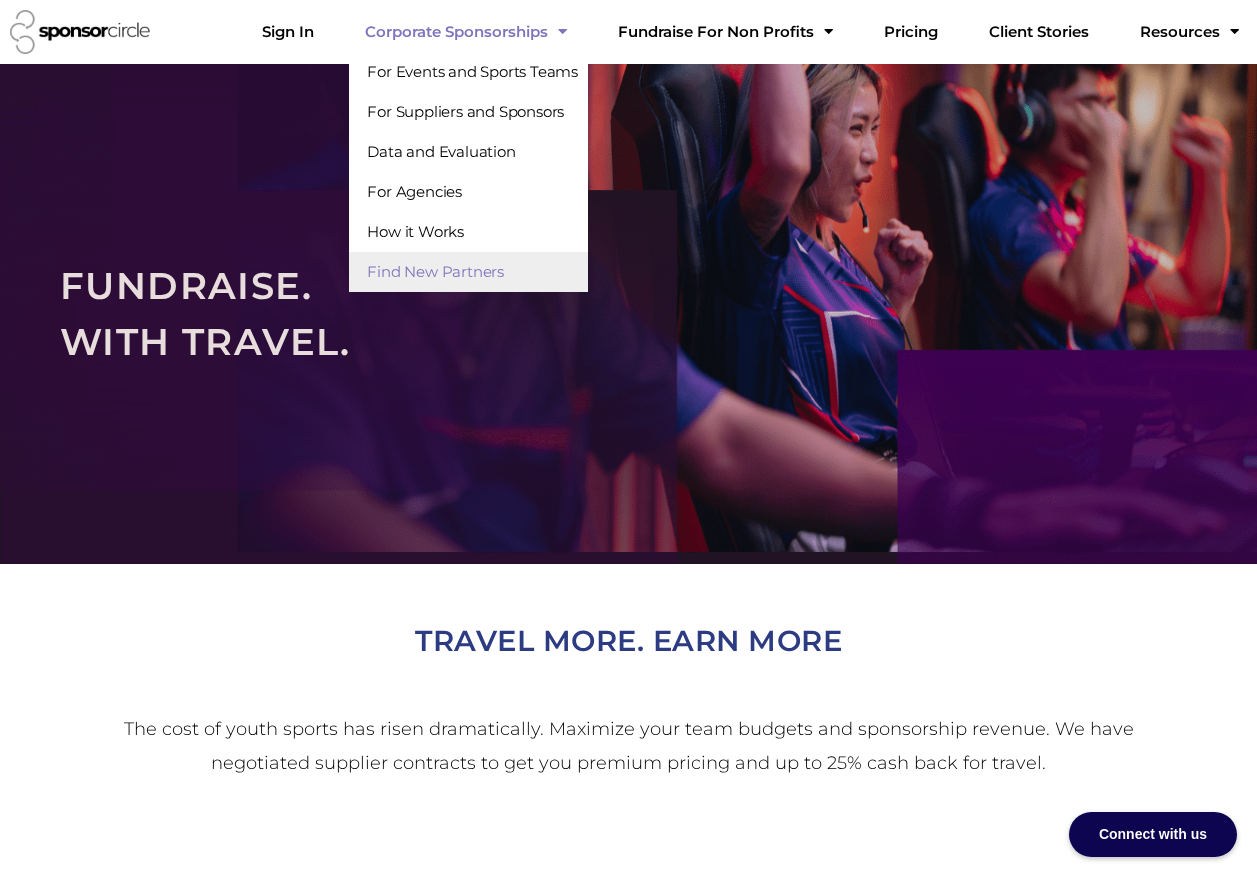 click on "Find New Partners" 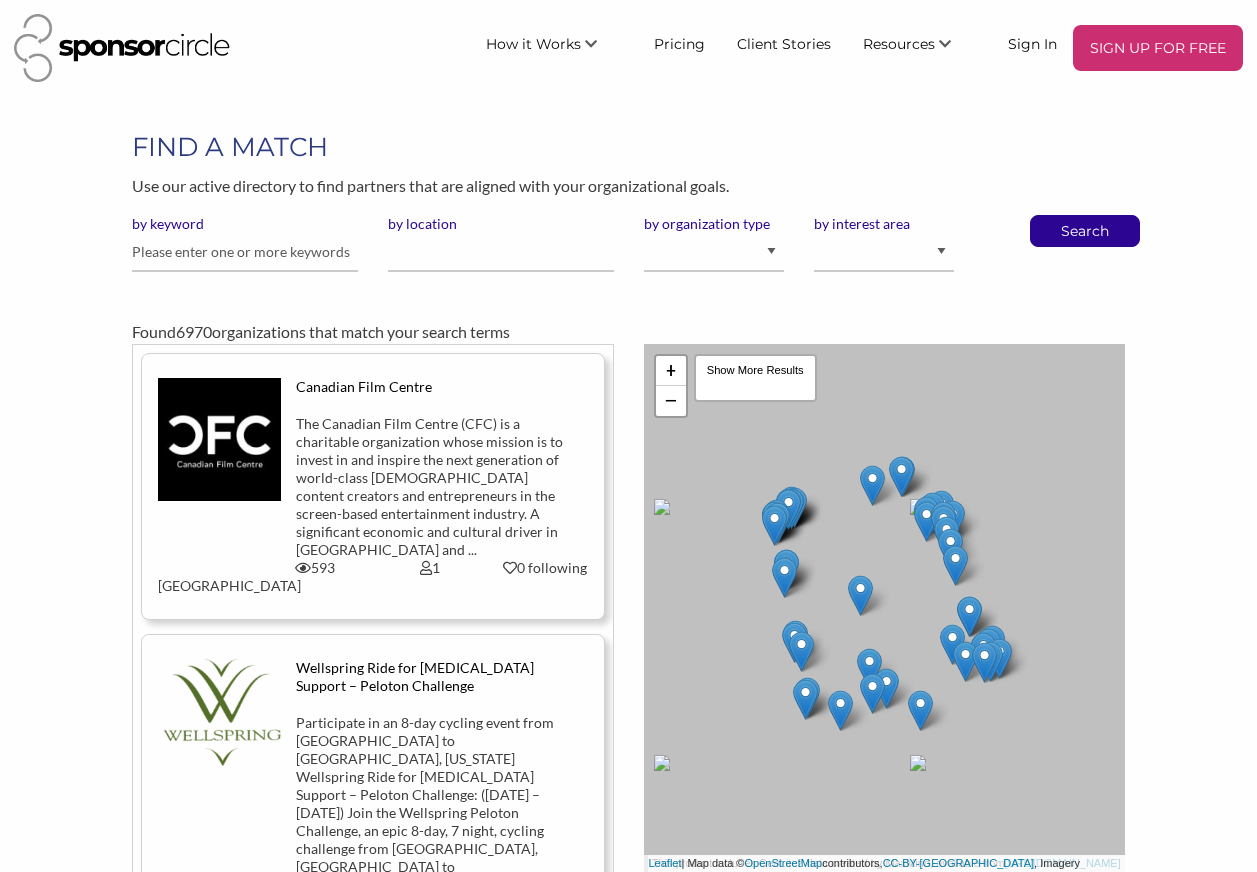 scroll, scrollTop: 100, scrollLeft: 0, axis: vertical 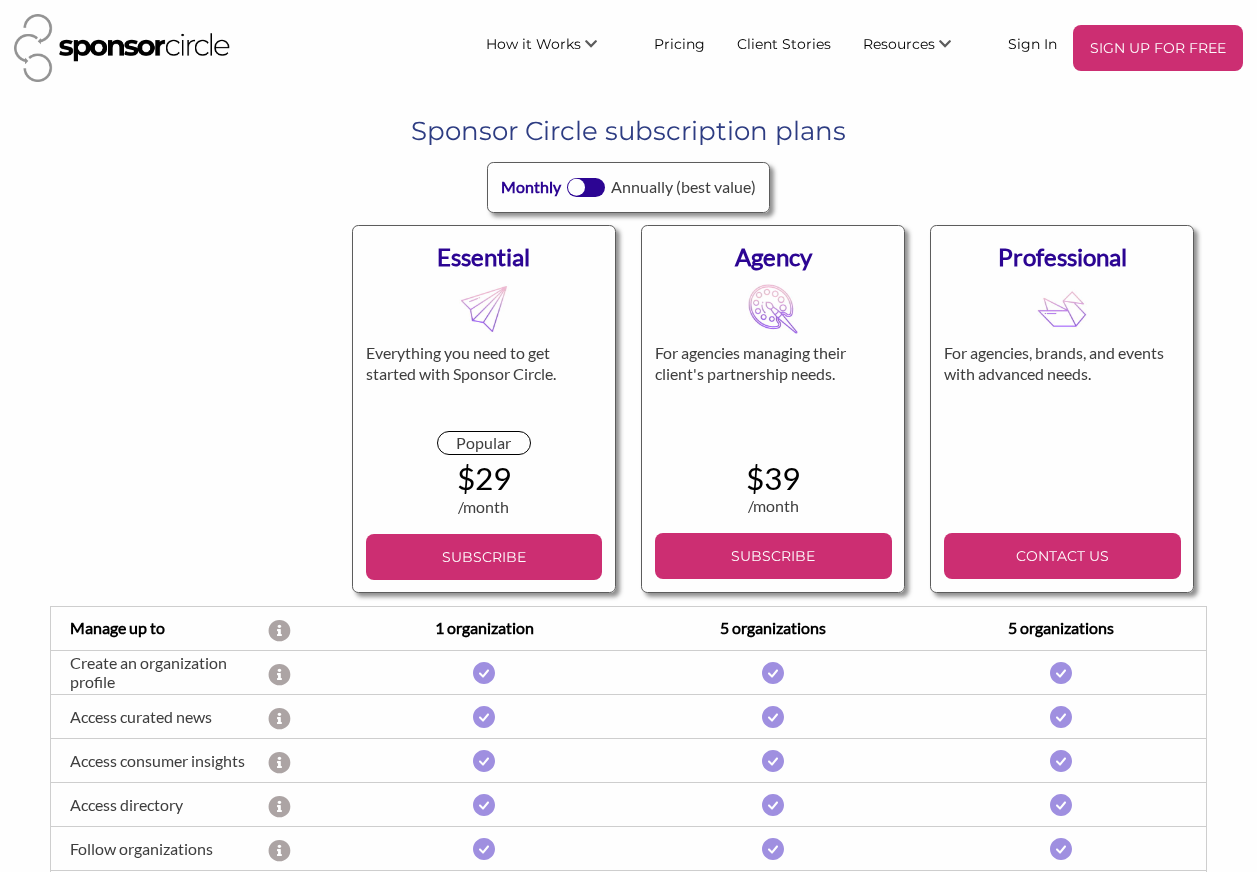 click at bounding box center [586, 187] 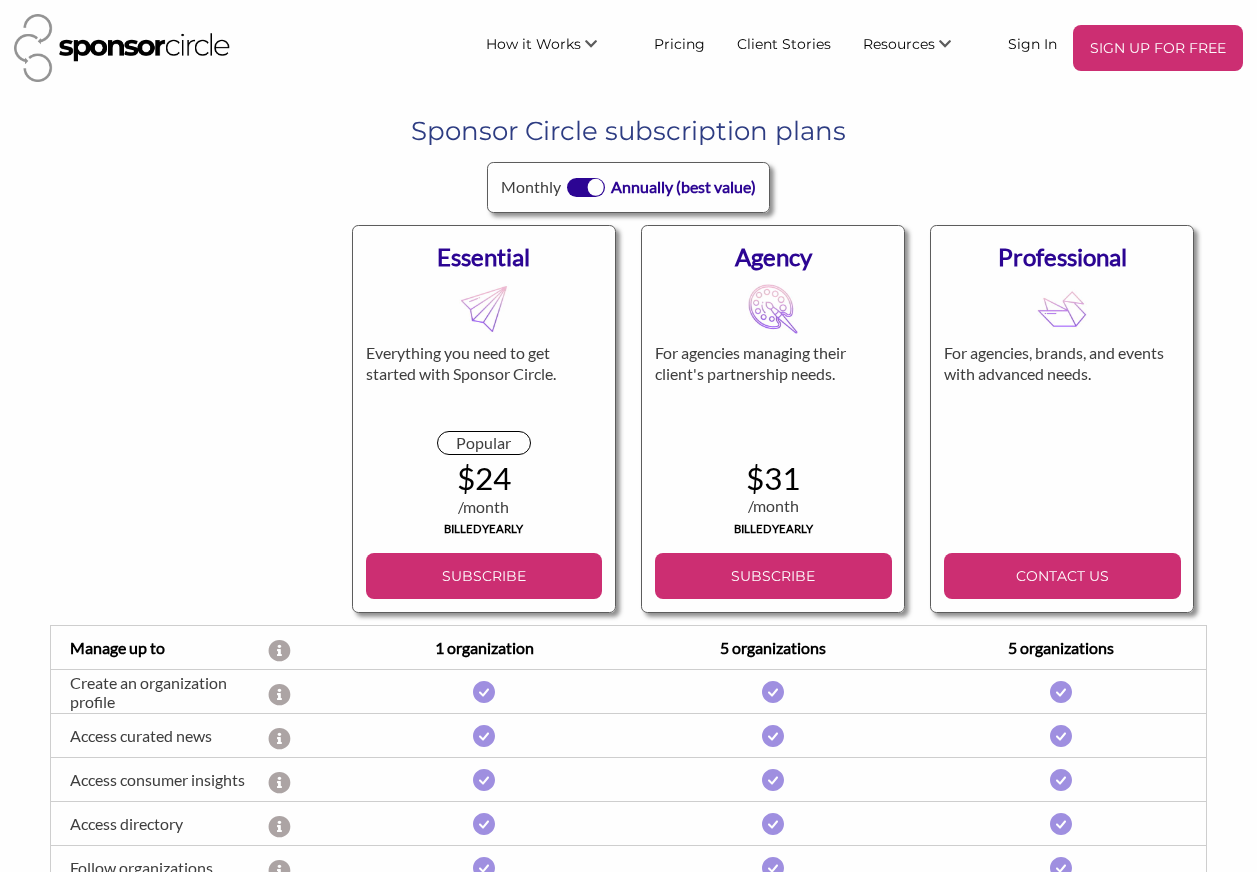 click at bounding box center (586, 187) 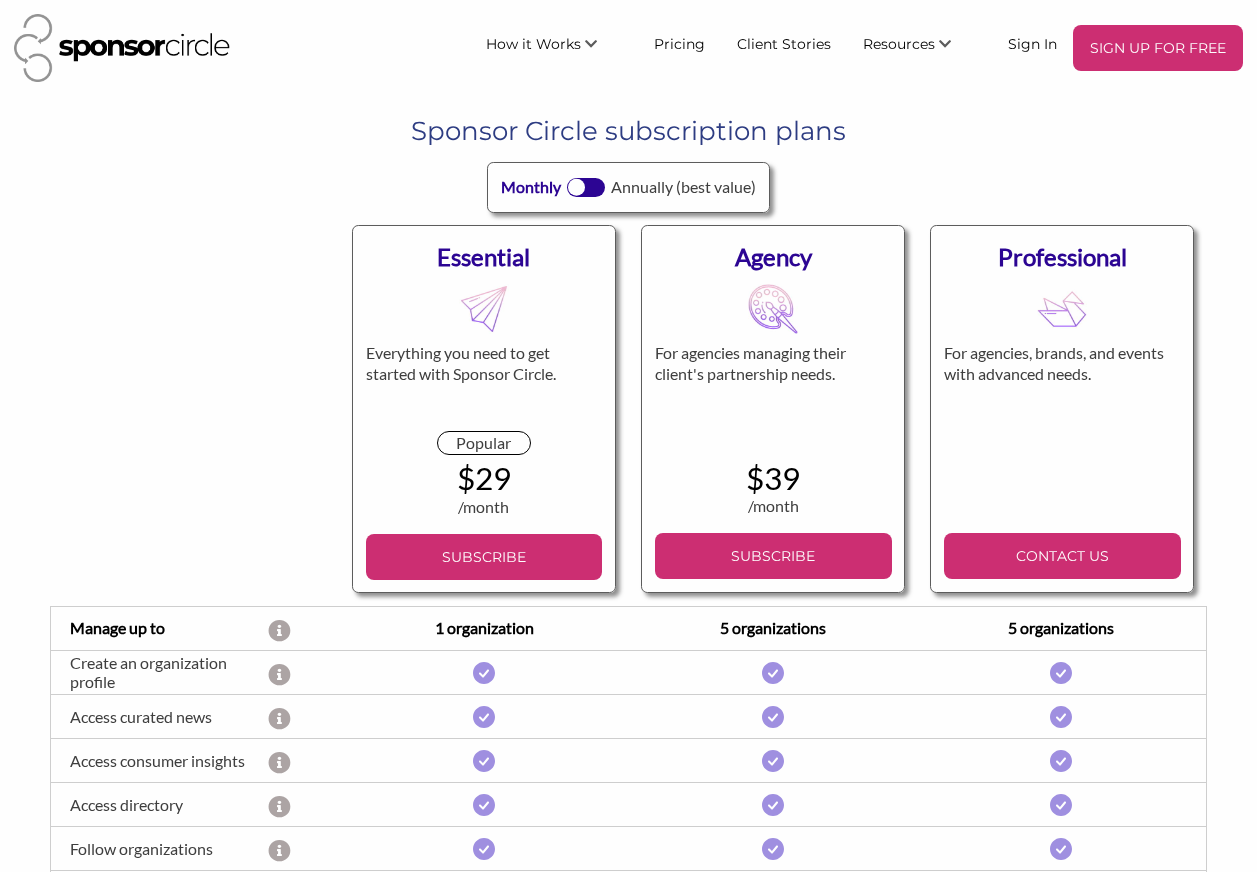 click at bounding box center (586, 187) 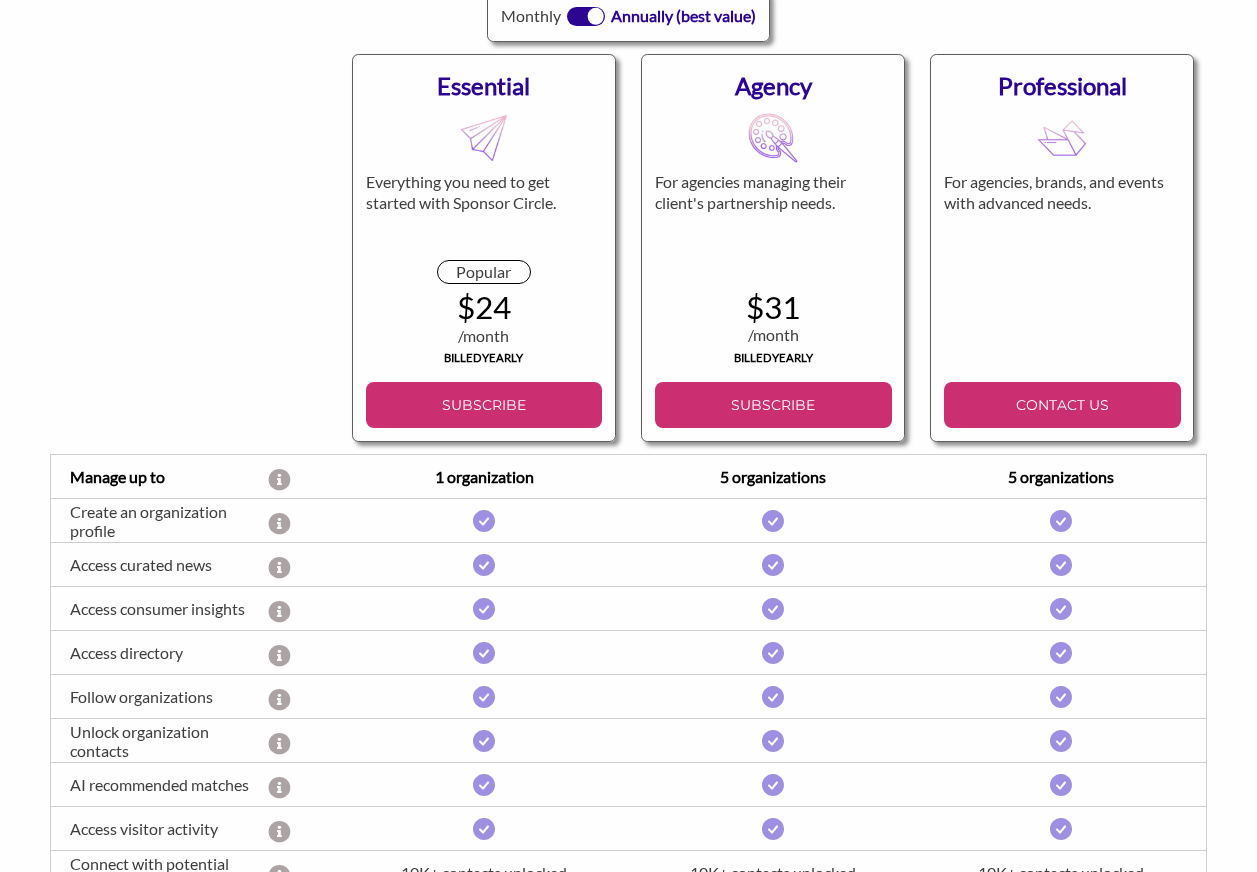 scroll, scrollTop: 0, scrollLeft: 0, axis: both 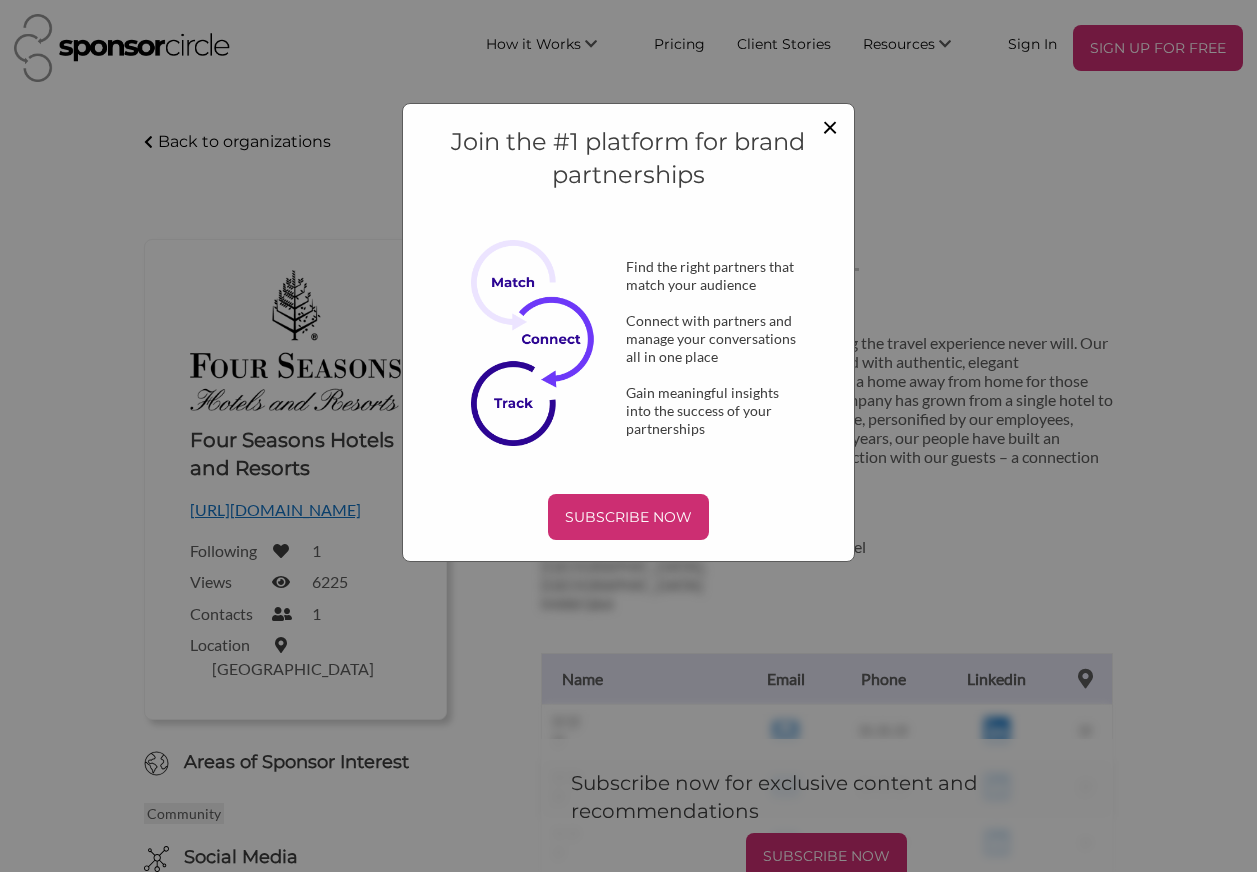 click on "×" at bounding box center [830, 126] 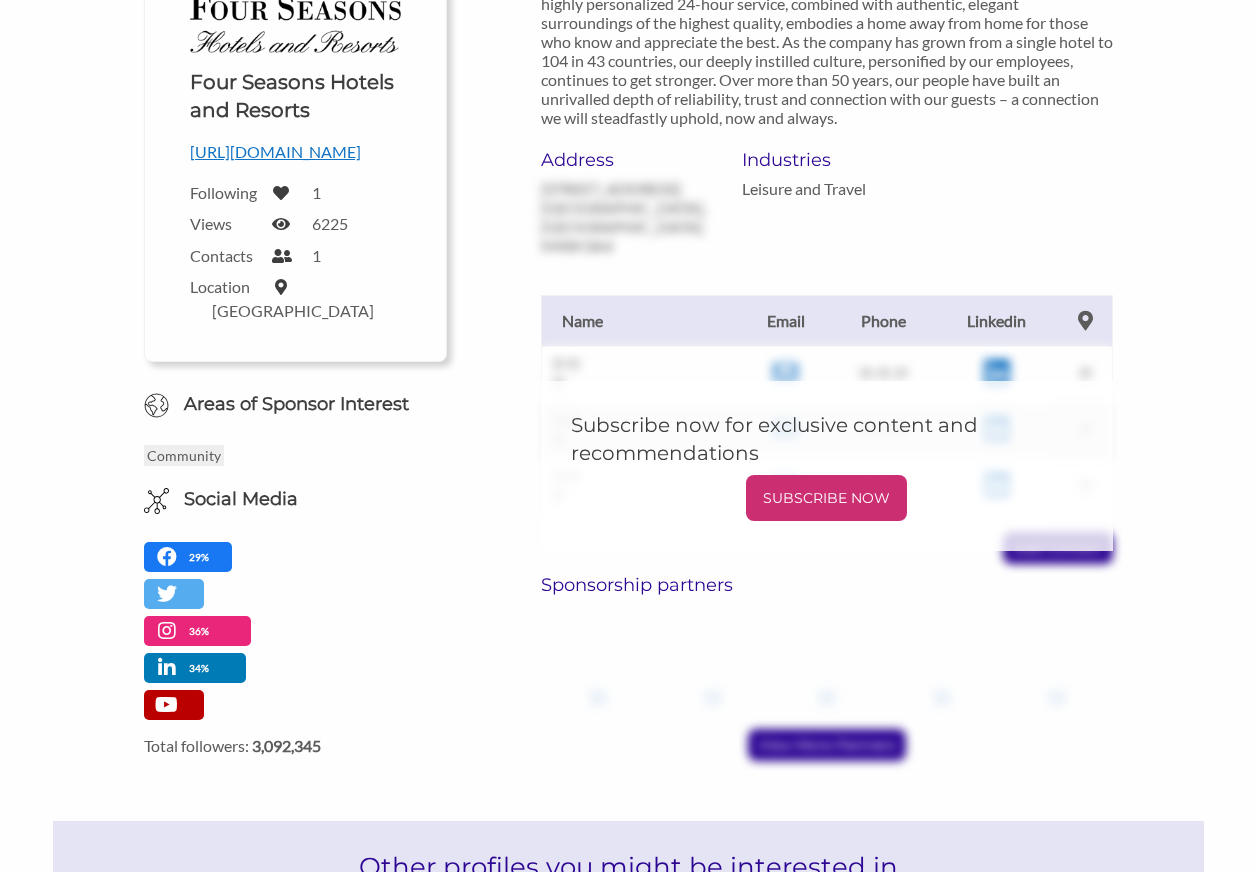 scroll, scrollTop: 0, scrollLeft: 0, axis: both 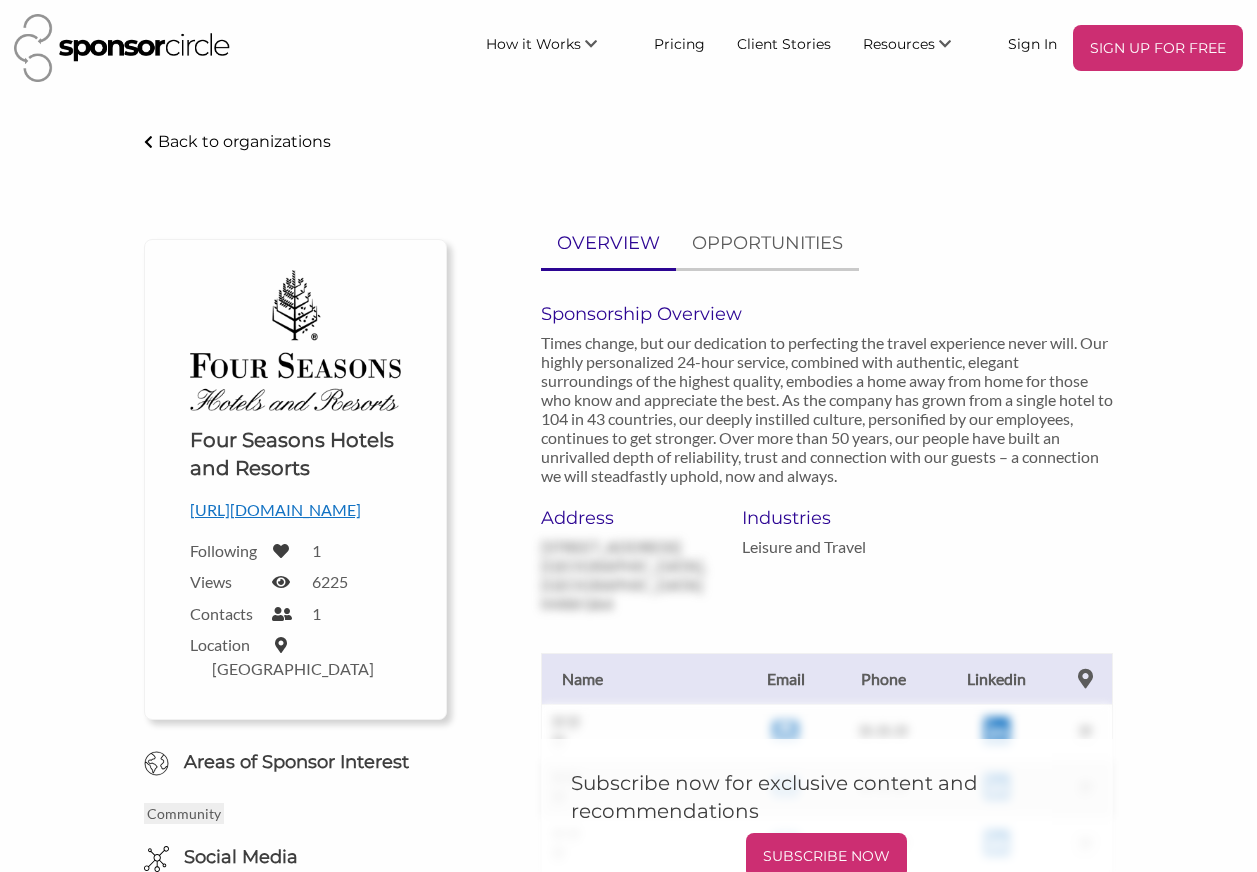 click on "http://www.fourseasons.com" at bounding box center (295, 510) 